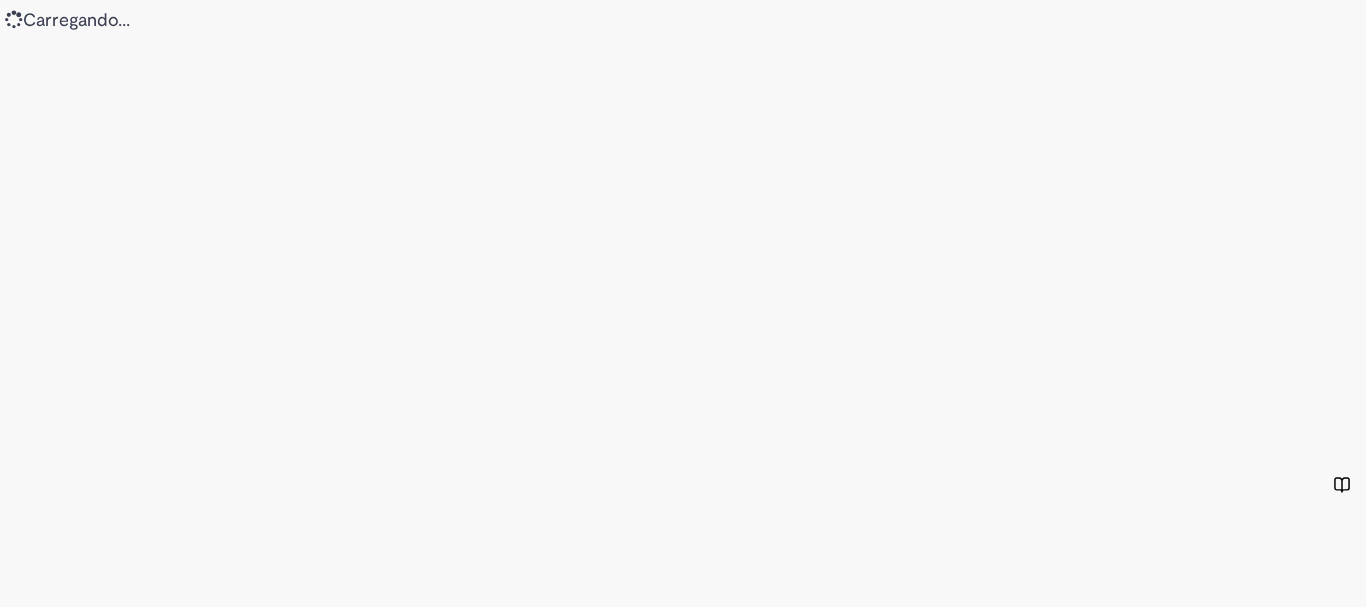 scroll, scrollTop: 0, scrollLeft: 0, axis: both 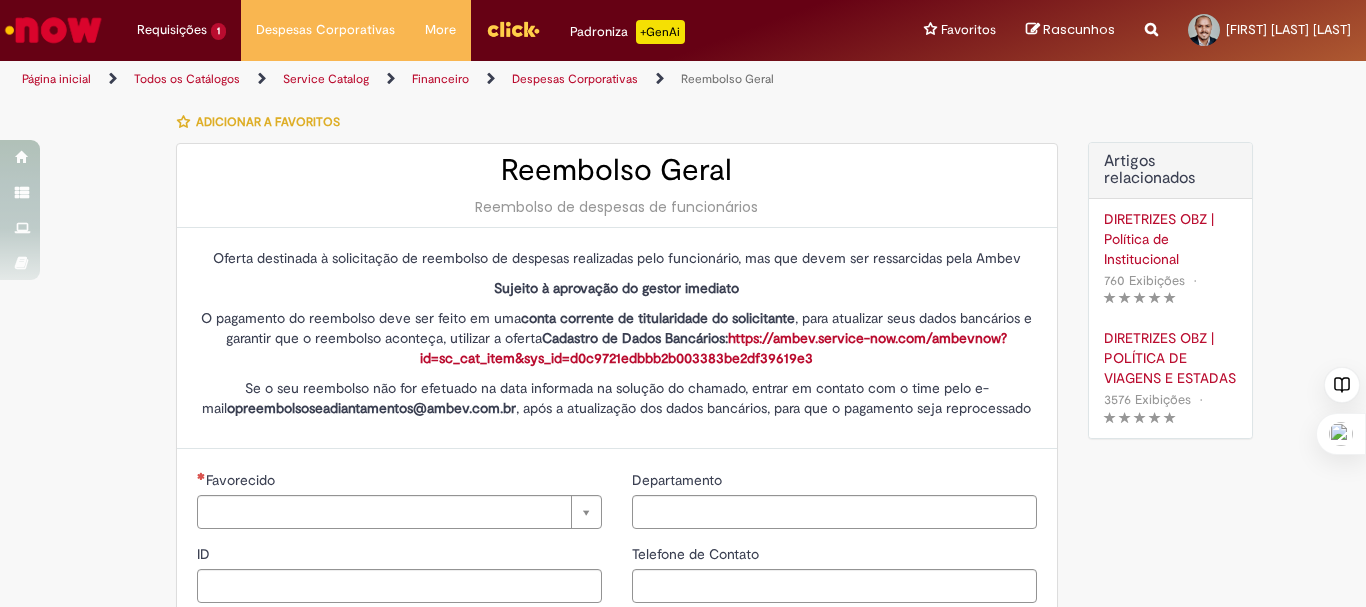 type on "********" 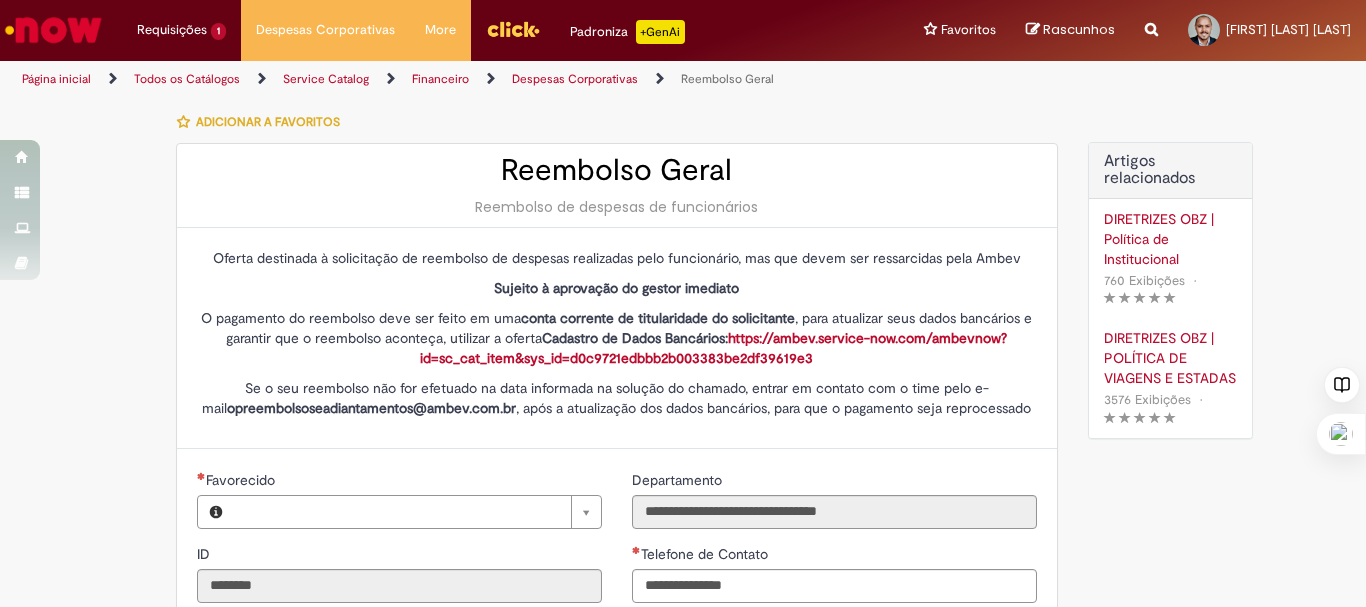 type on "**********" 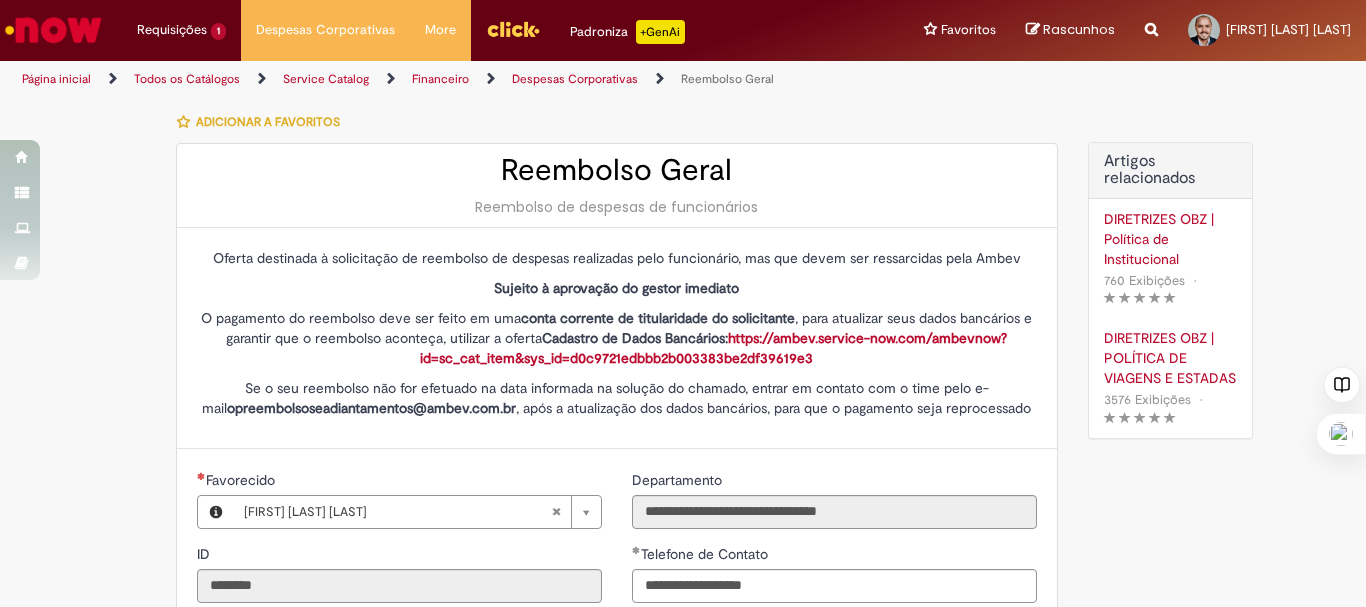 type on "**********" 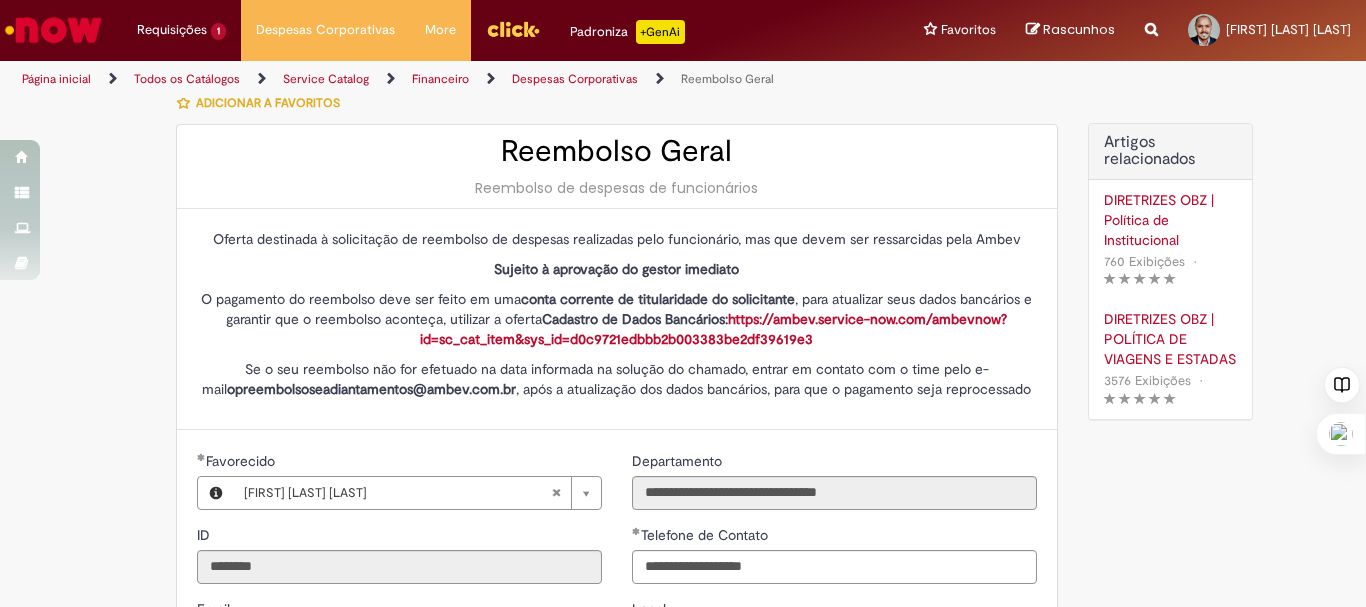 scroll, scrollTop: 0, scrollLeft: 0, axis: both 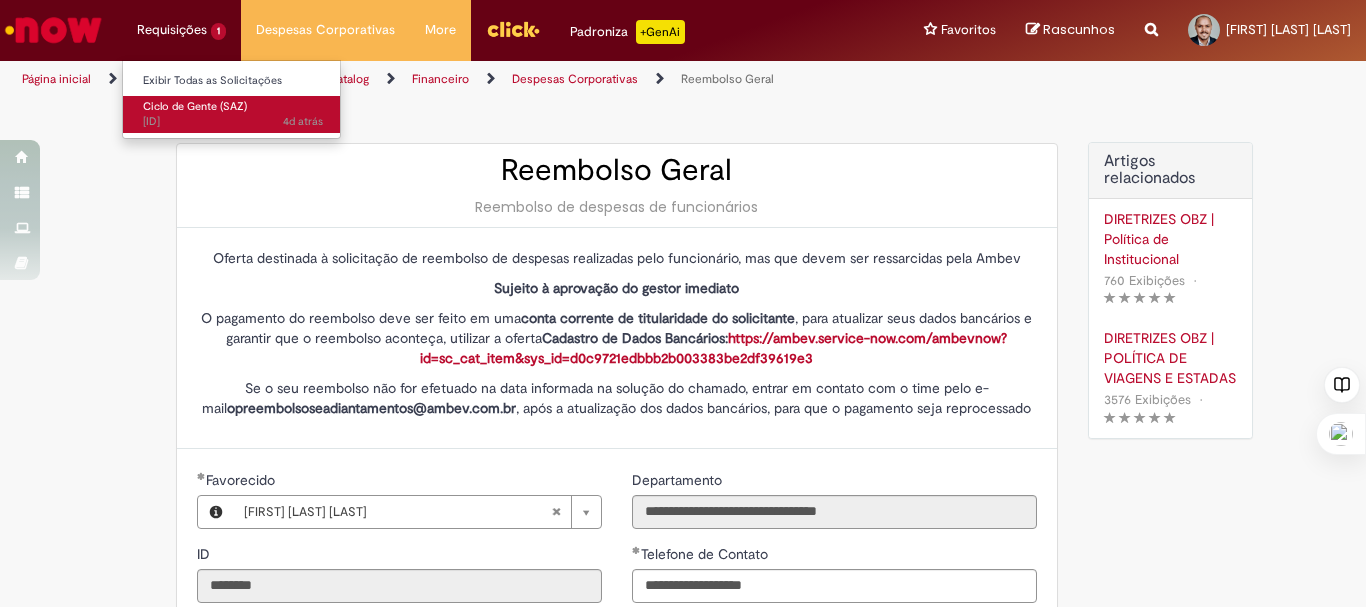 click on "Ciclo de Gente (SAZ)
4d atrás 4 dias atrás  [ID]" at bounding box center (233, 114) 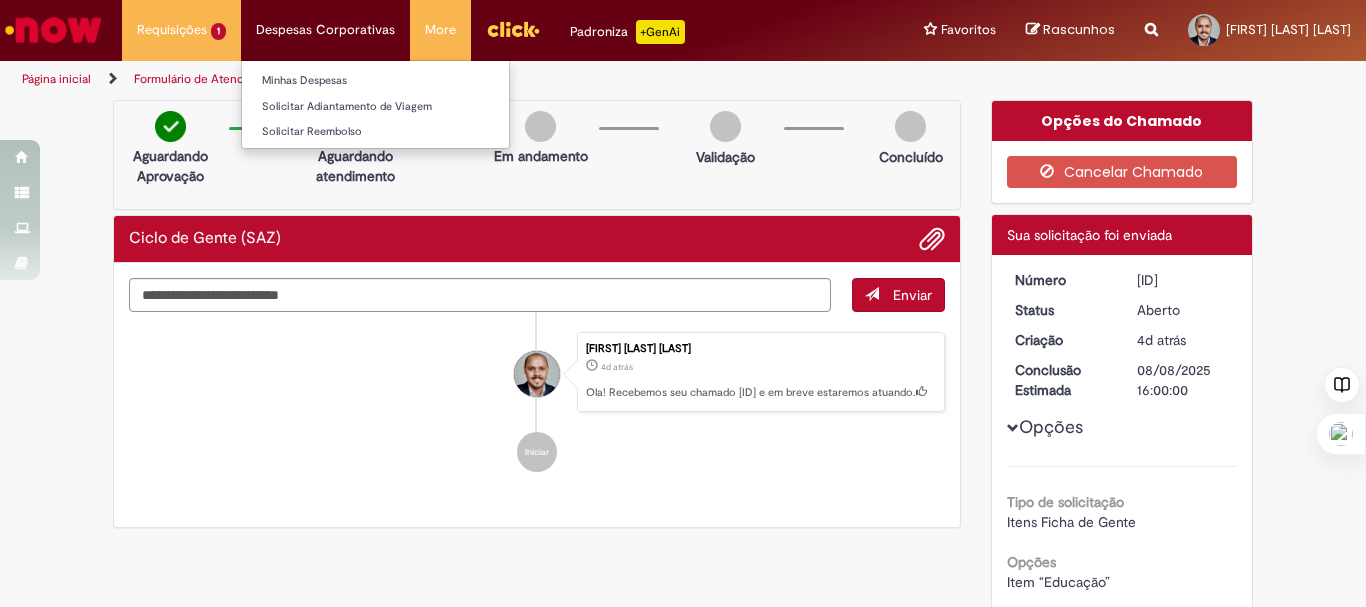 click on "Despesas Corporativas
Minhas Despesas
Solicitar Adiantamento de Viagem
Solicitar Reembolso" at bounding box center [181, 30] 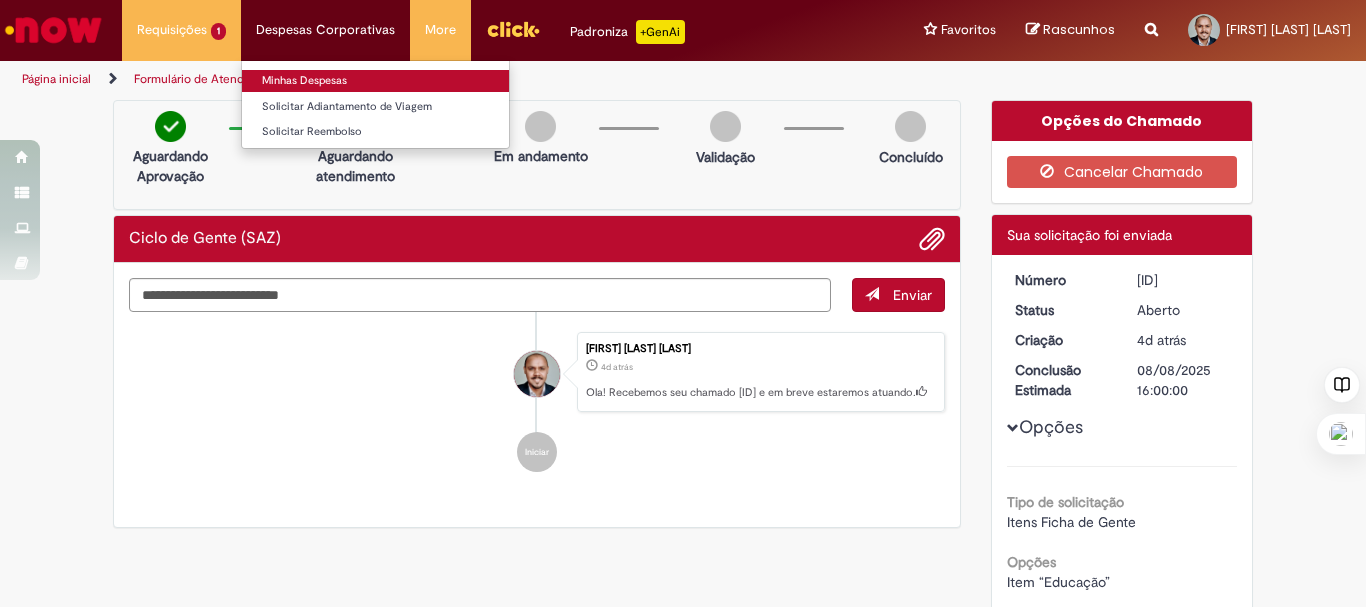 click on "Minhas Despesas" at bounding box center (375, 81) 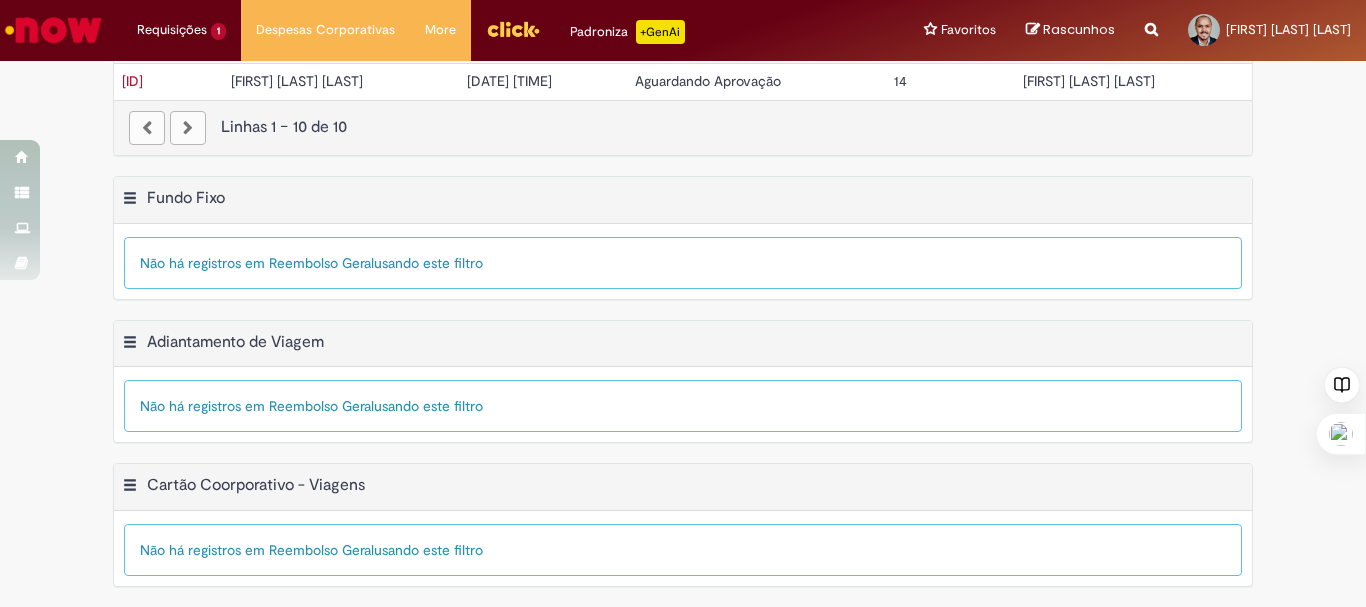 scroll, scrollTop: 0, scrollLeft: 0, axis: both 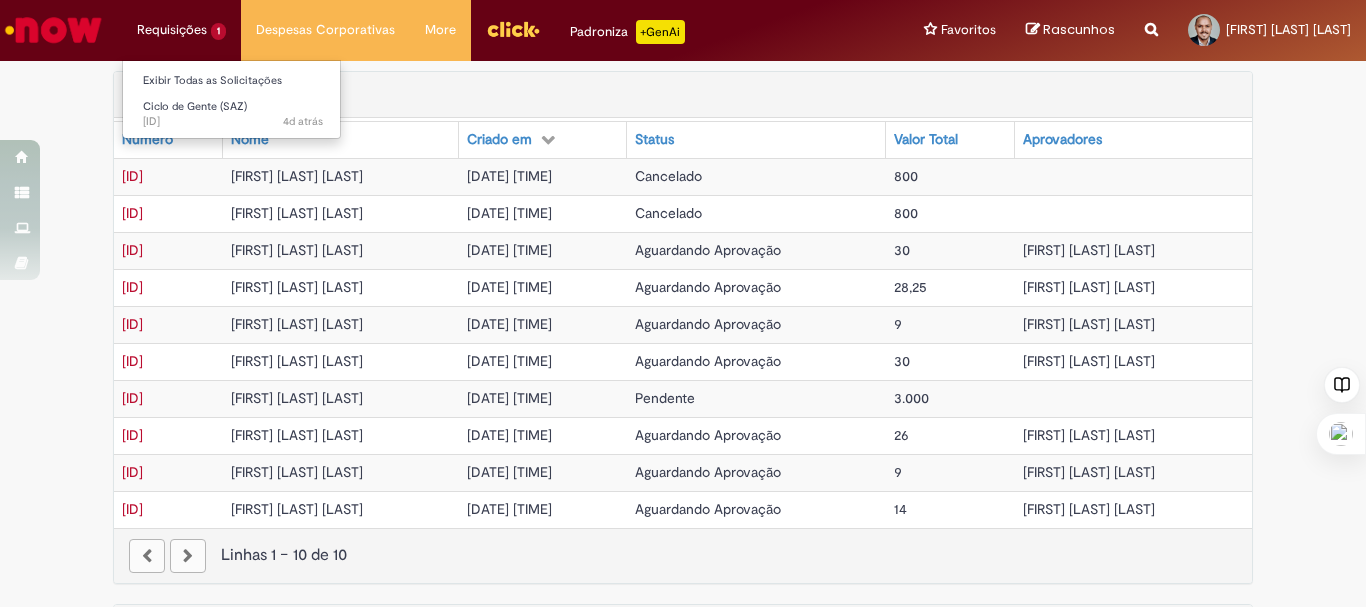 click on "Requisições   1
Exibir Todas as Solicitações
Ciclo de Gente (SAZ)
4d atrás 4 dias atrás  [ID]" at bounding box center (181, 30) 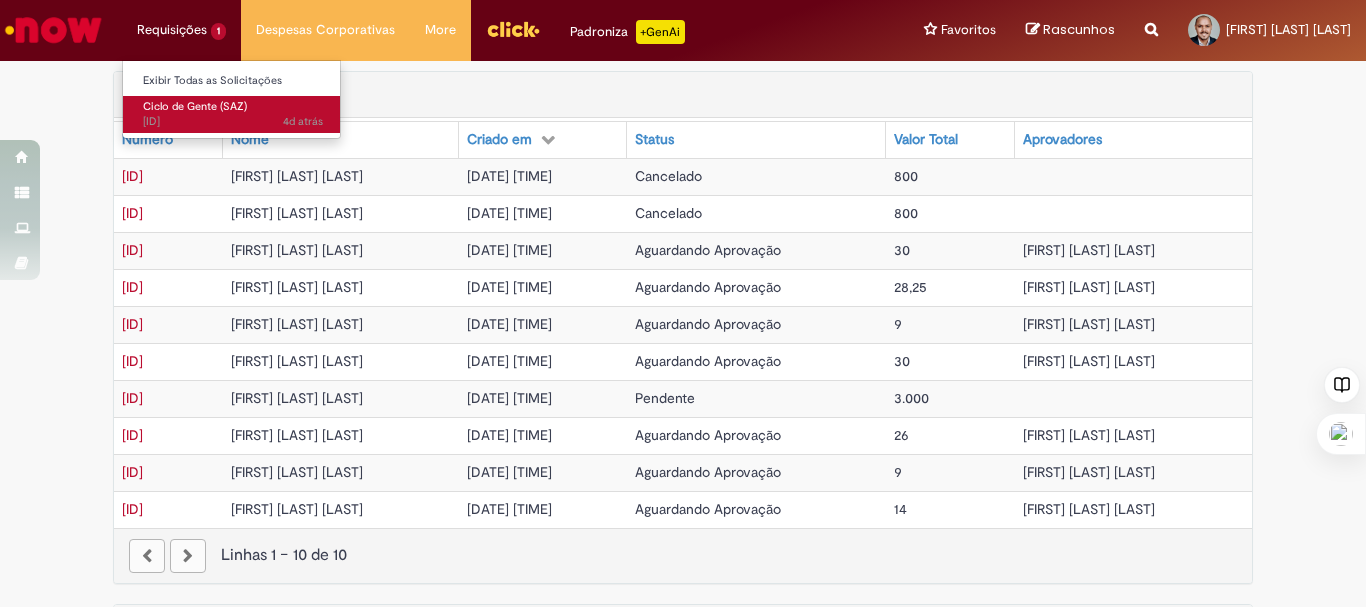 click on "Ciclo de Gente (SAZ)" at bounding box center [195, 106] 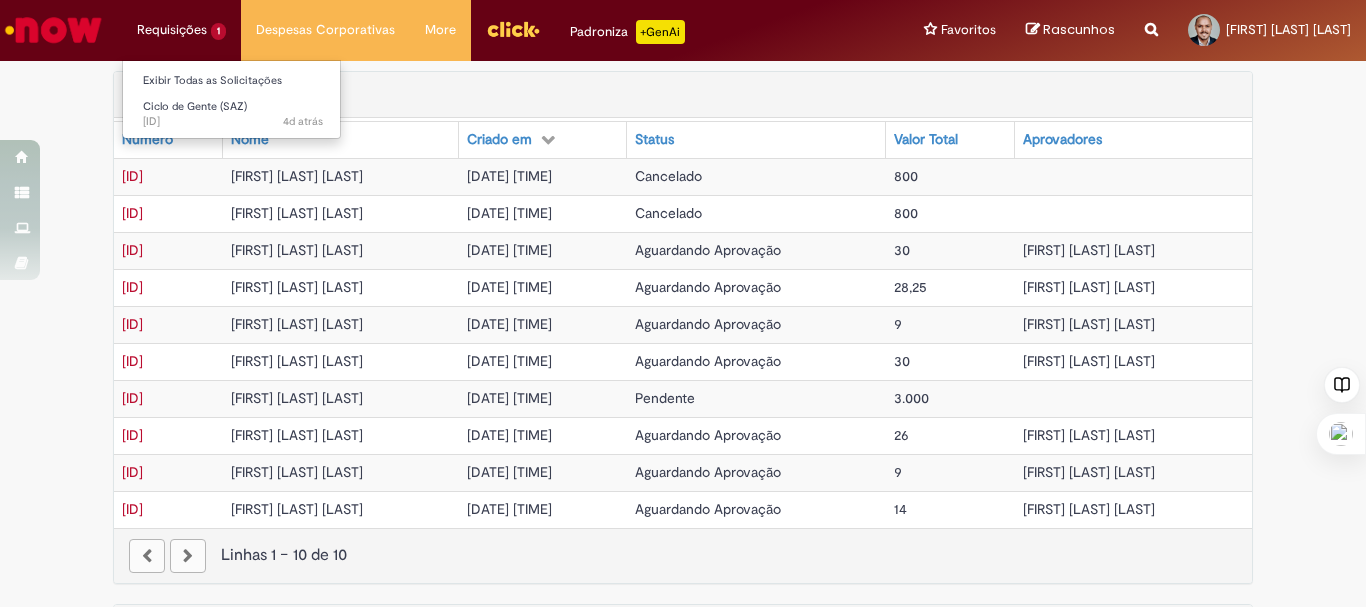 click on "Requisições   1
Exibir Todas as Solicitações
Ciclo de Gente (SAZ)
4d atrás 4 dias atrás  [ID]" at bounding box center [181, 30] 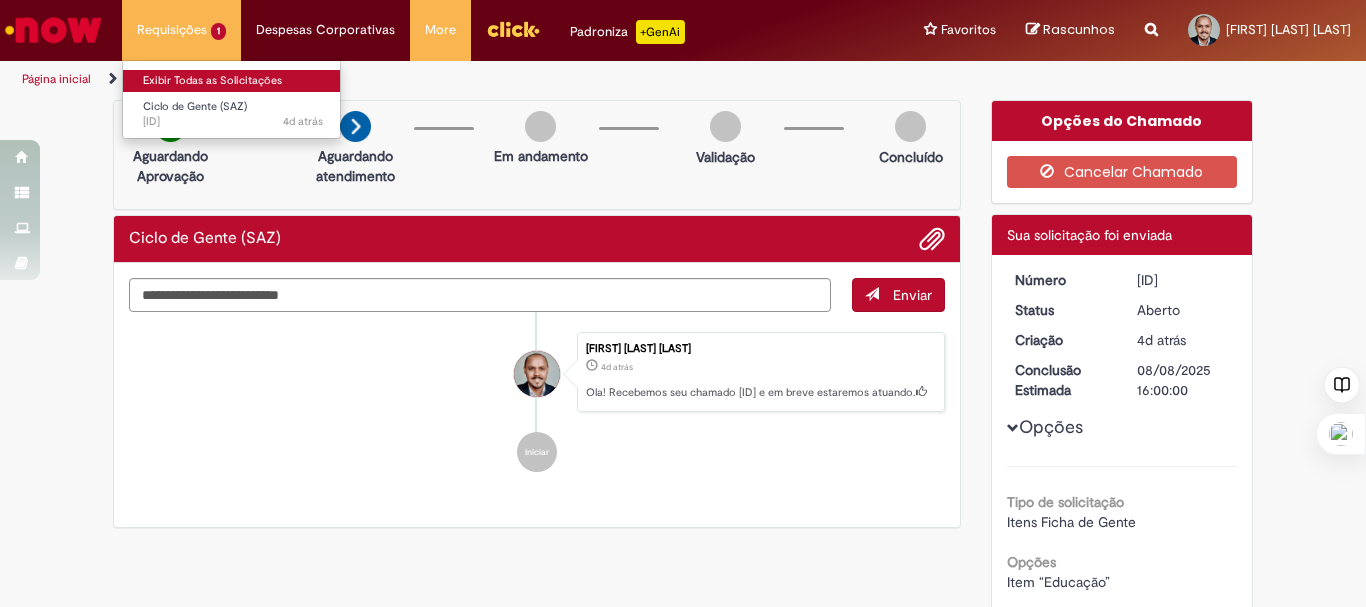 click on "Exibir Todas as Solicitações" at bounding box center (233, 81) 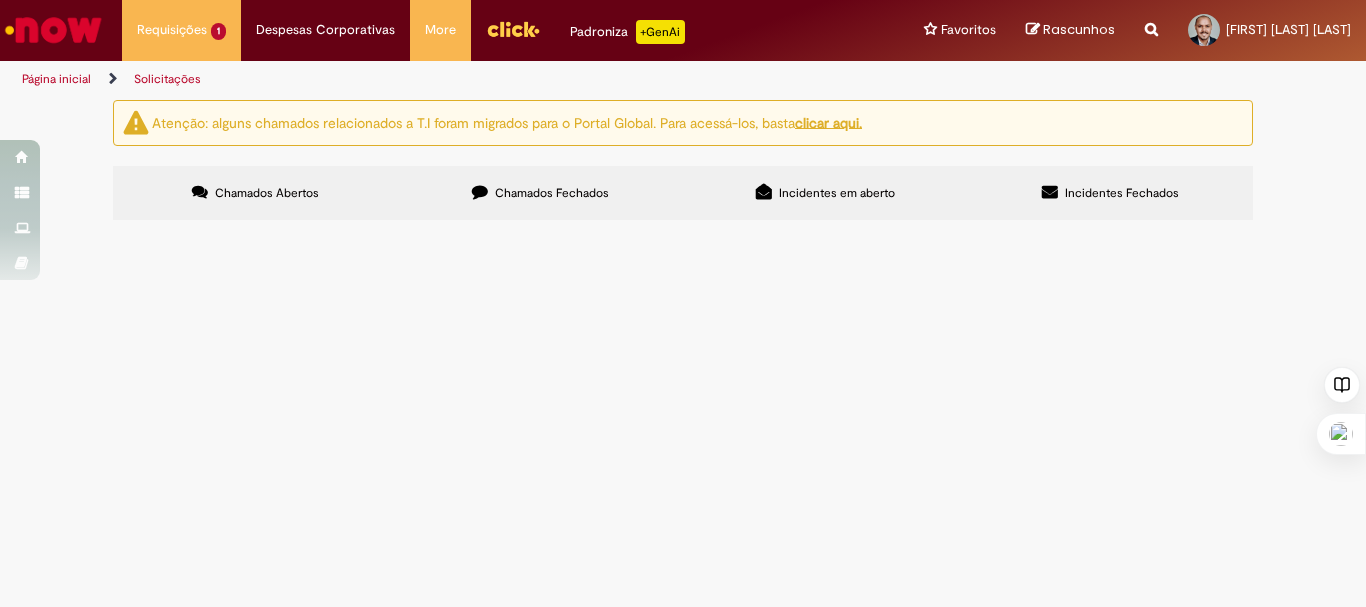 click on "Aberto" at bounding box center (0, 0) 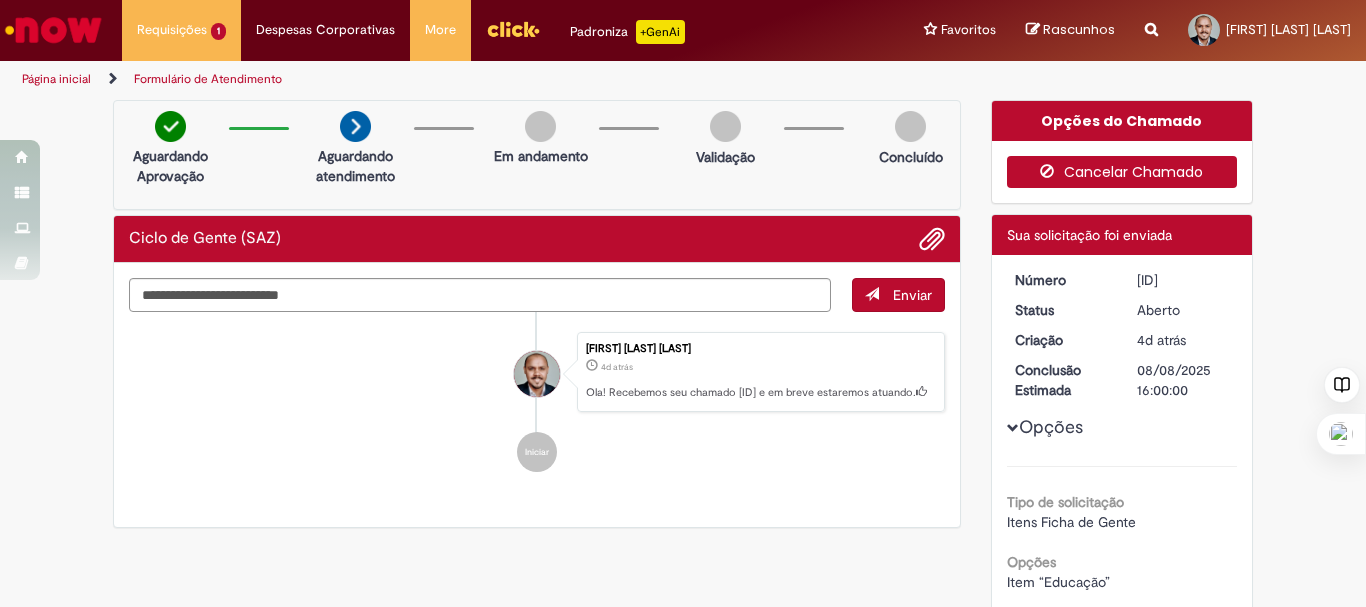 click on "Cancelar Chamado" at bounding box center [1122, 172] 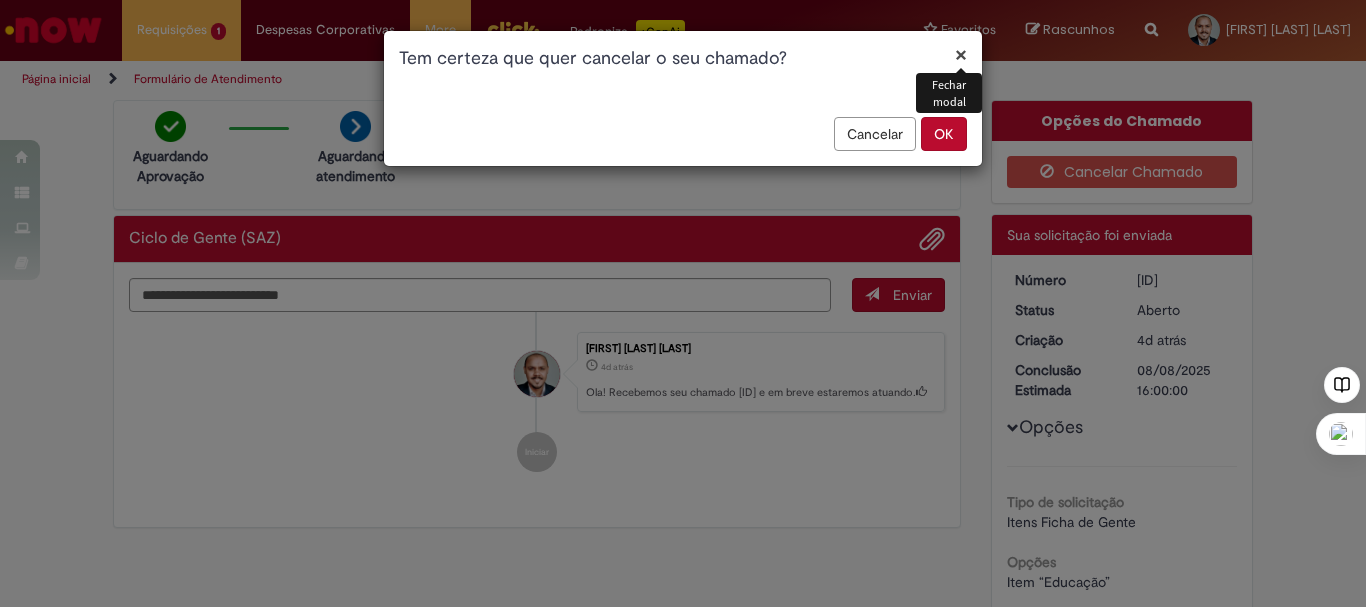 click on "OK" at bounding box center (944, 134) 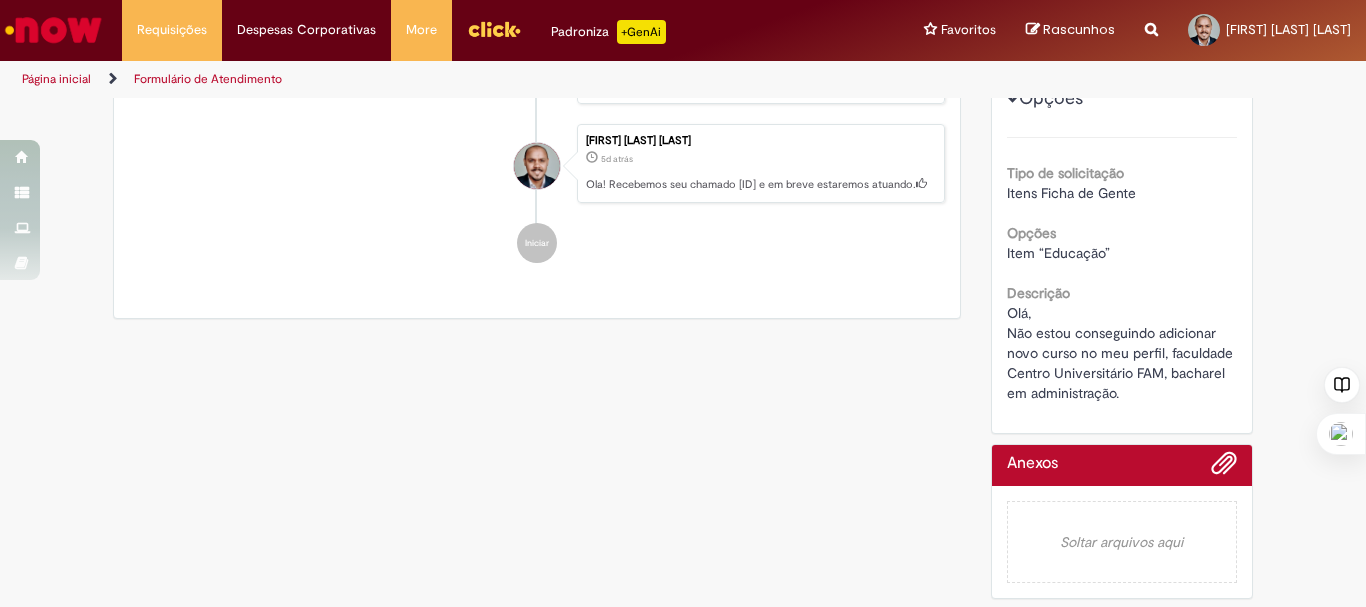 scroll, scrollTop: 289, scrollLeft: 0, axis: vertical 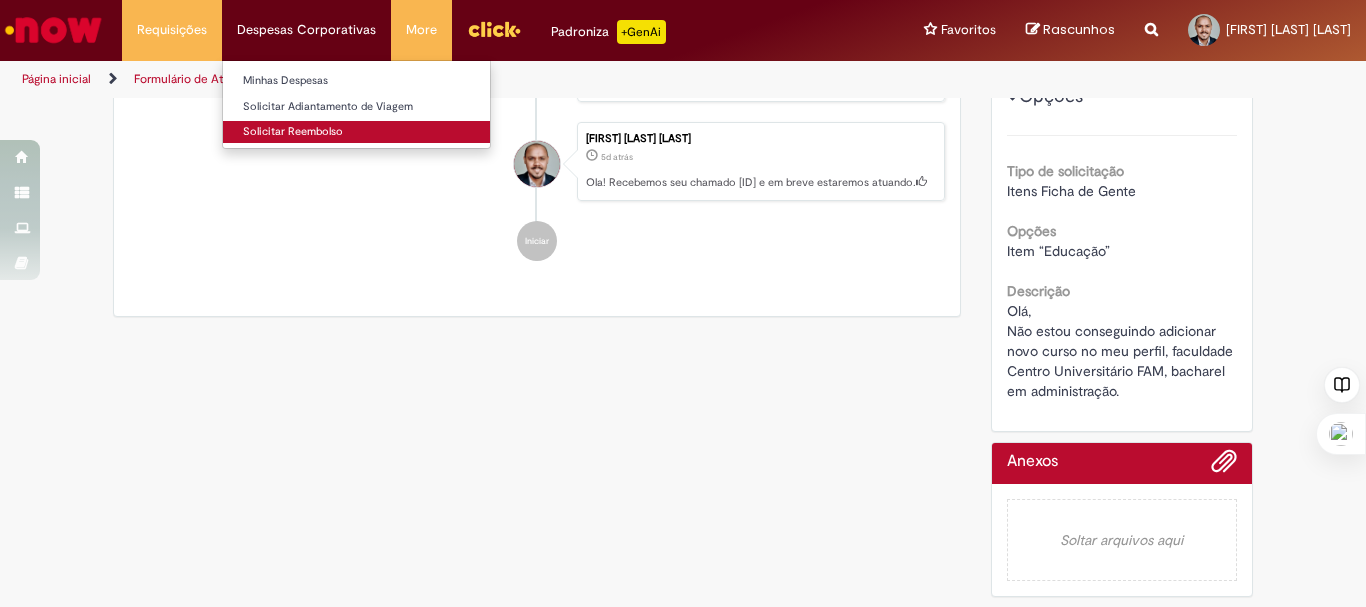 click on "Solicitar Reembolso" at bounding box center (356, 132) 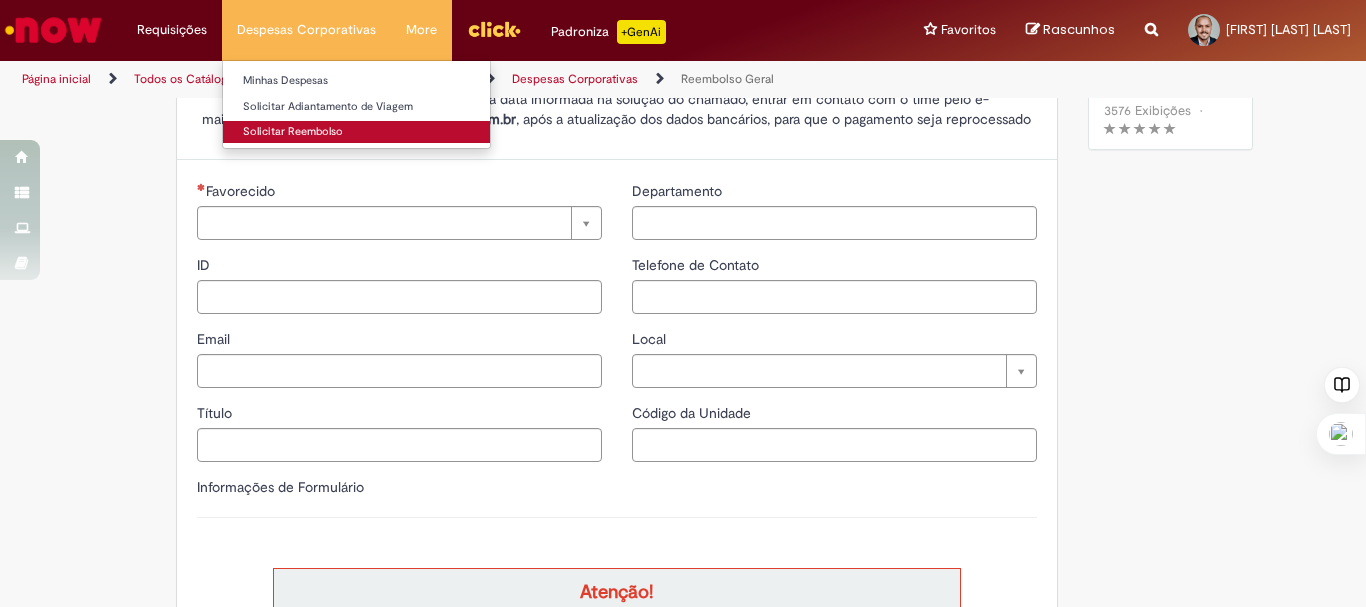 type on "********" 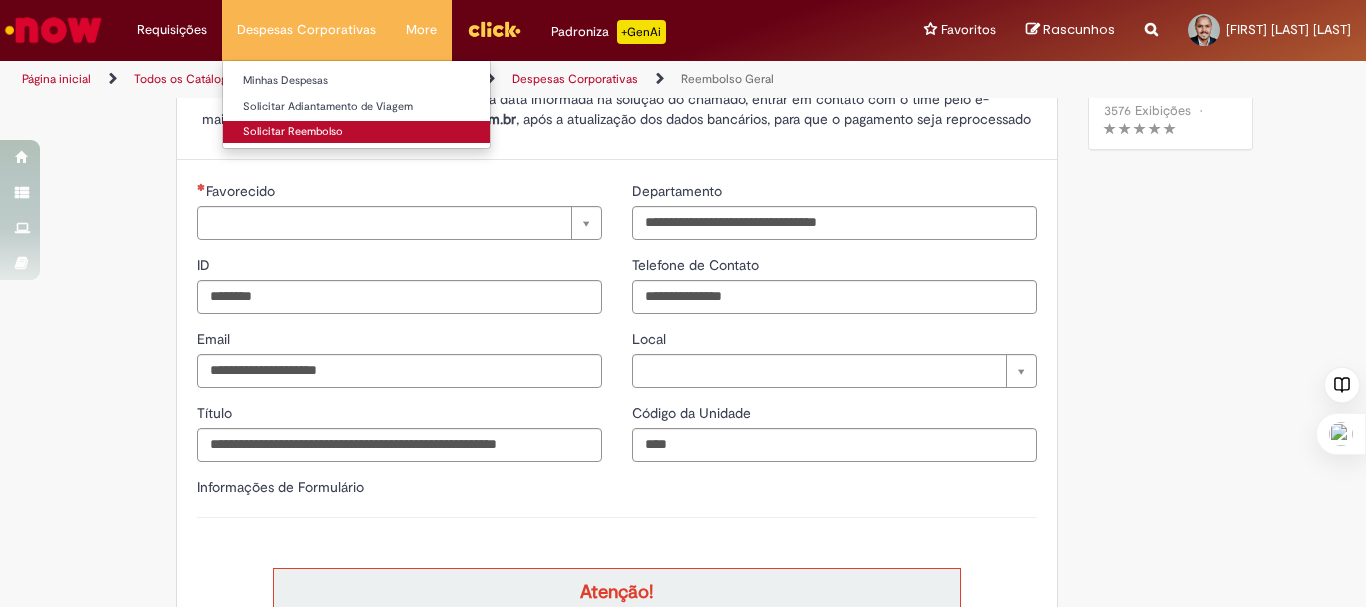 scroll, scrollTop: 0, scrollLeft: 0, axis: both 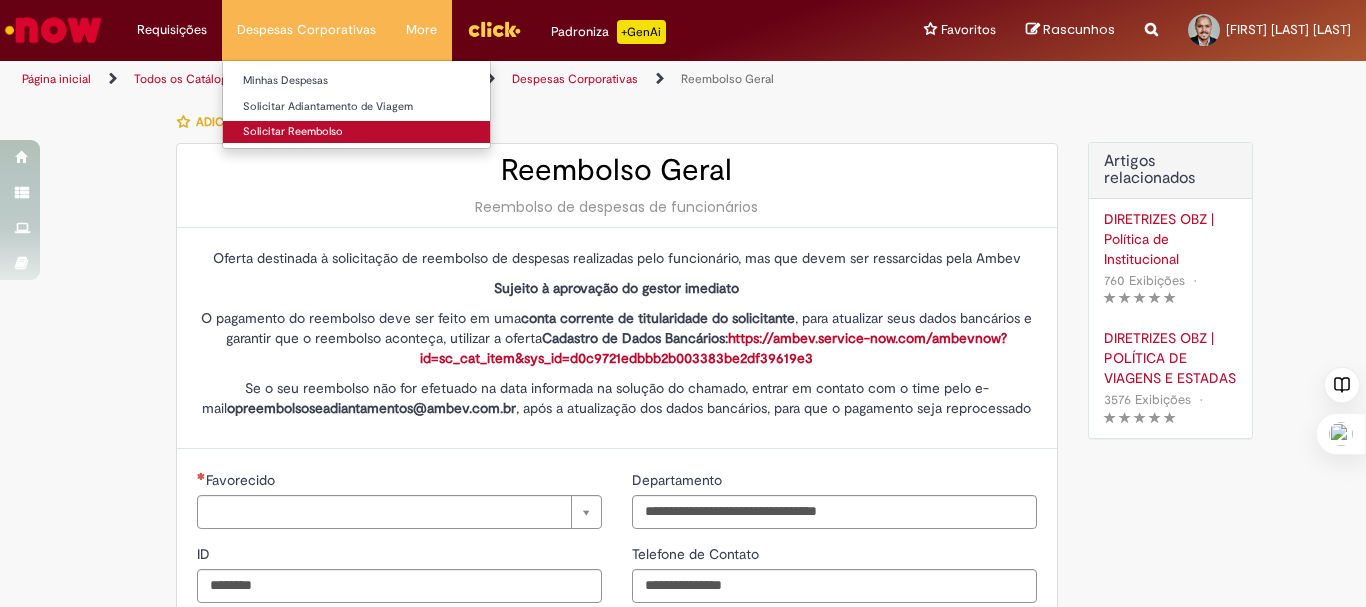 type on "**********" 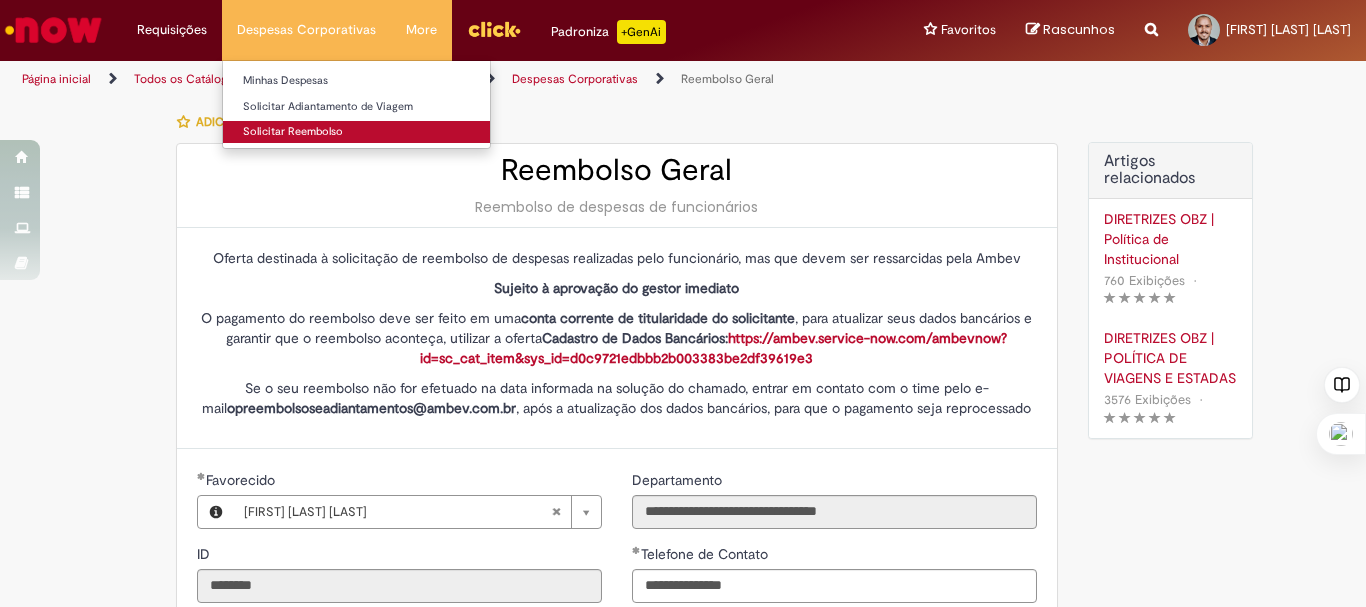 type on "**********" 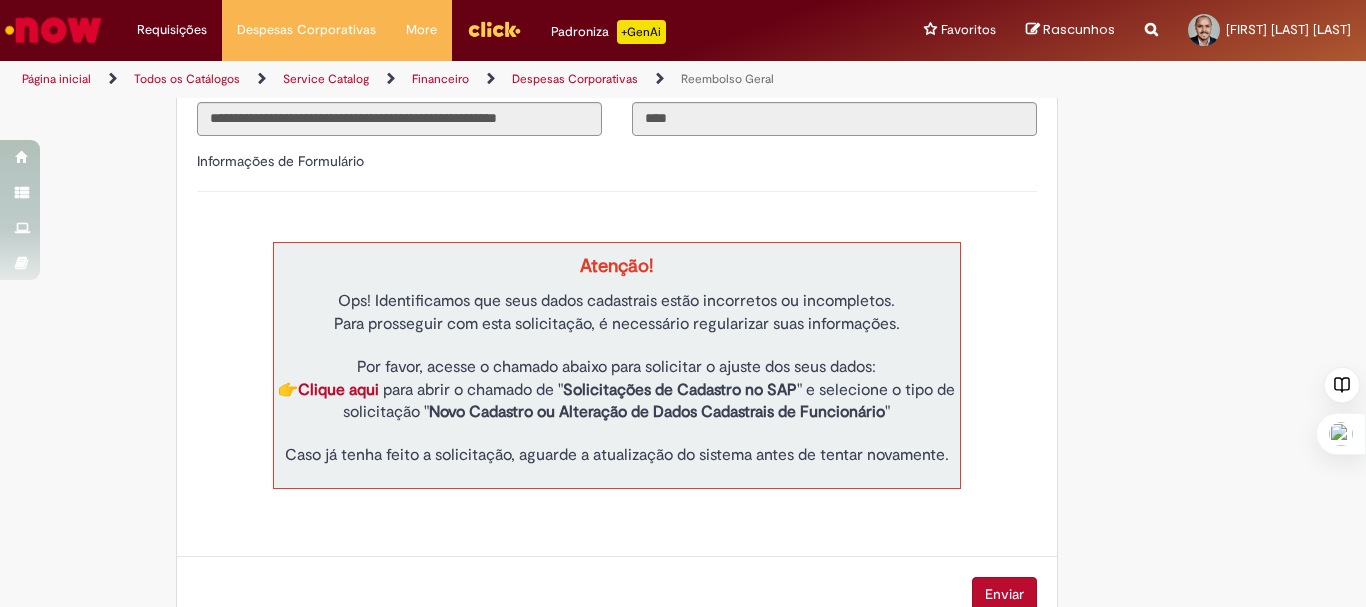 scroll, scrollTop: 663, scrollLeft: 0, axis: vertical 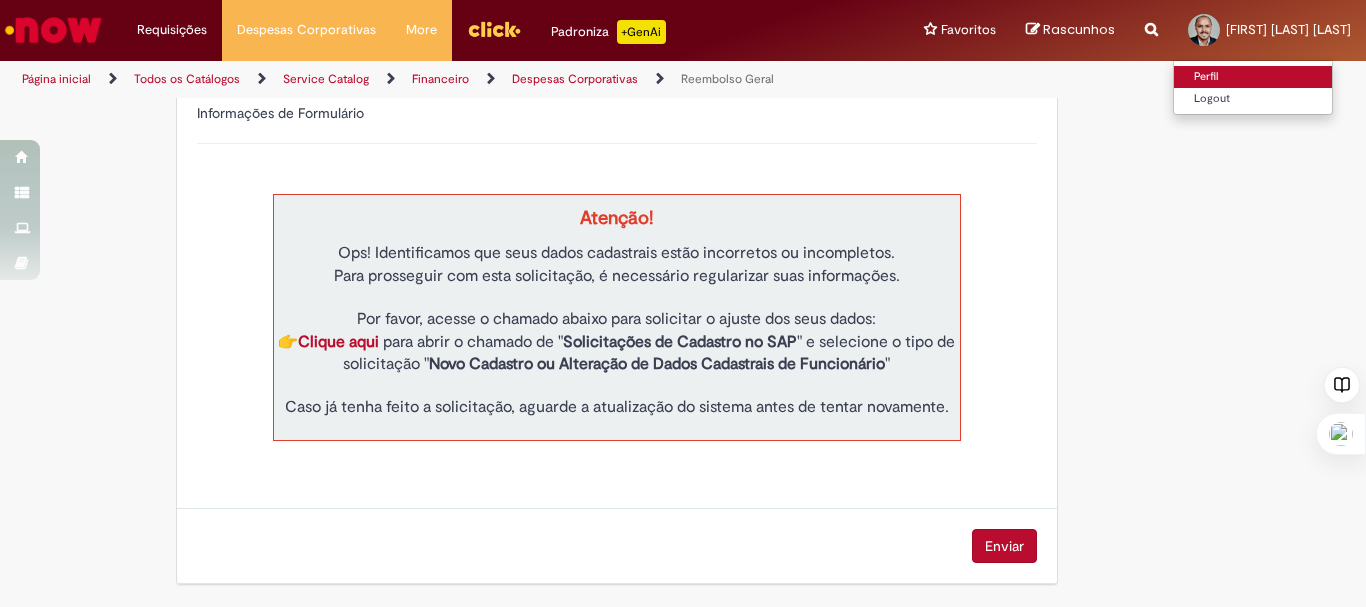 click on "Perfil" at bounding box center (1253, 77) 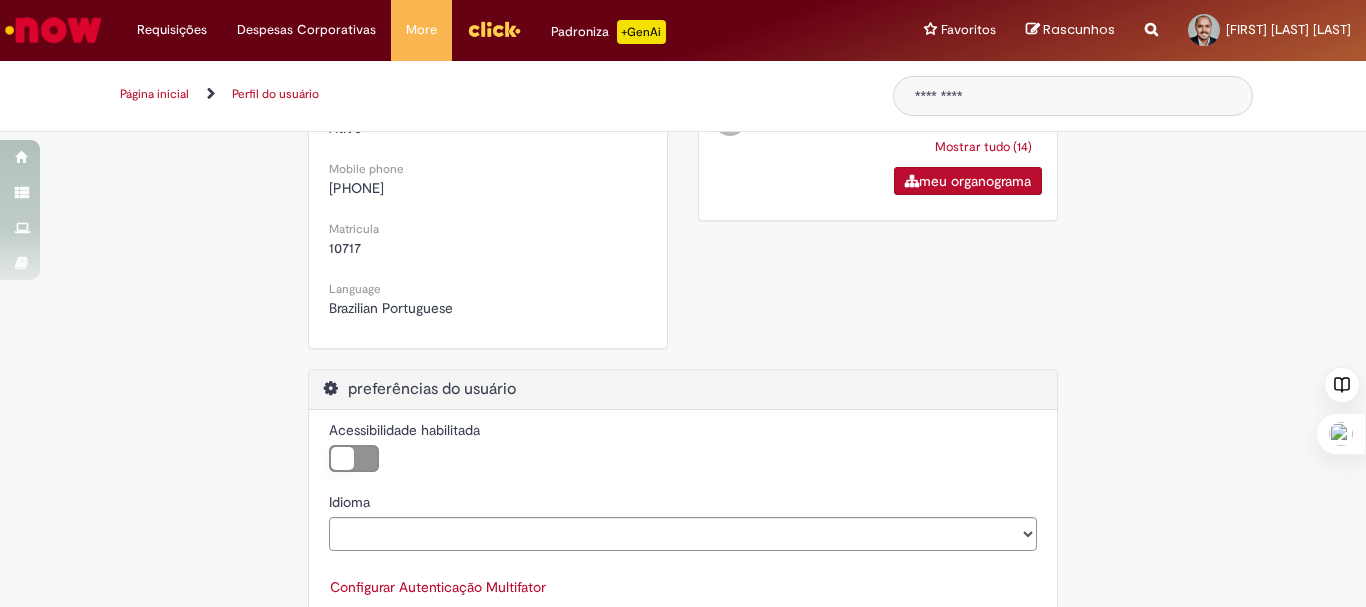 select on "**********" 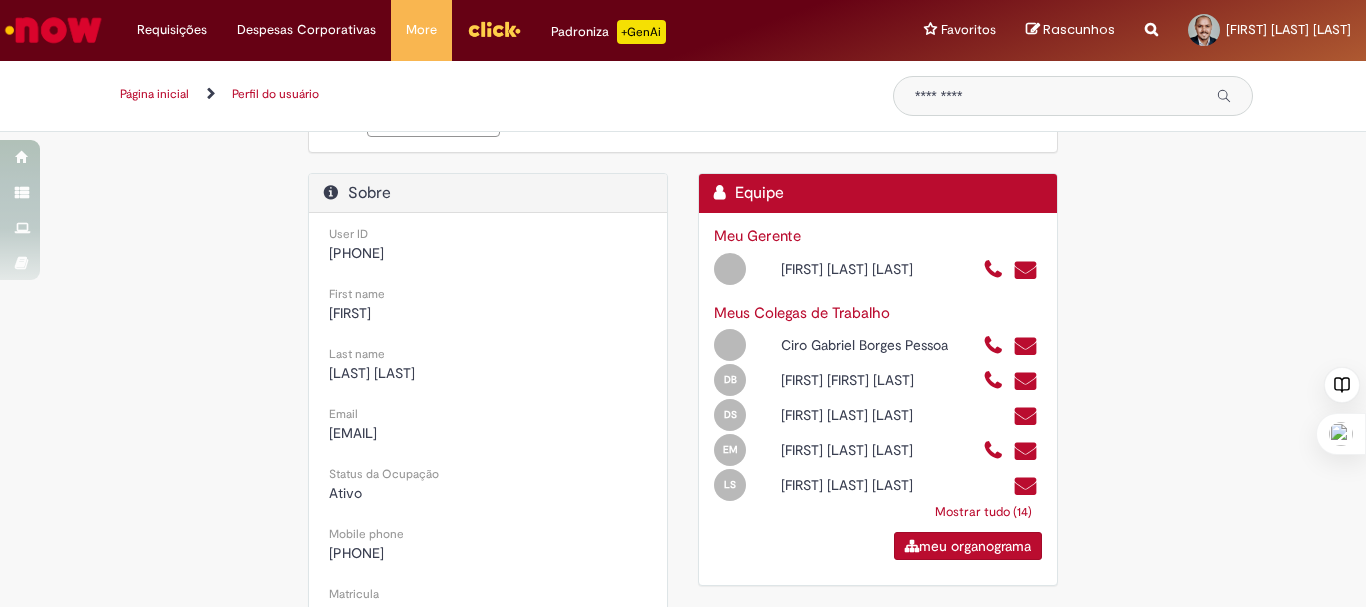 scroll, scrollTop: 300, scrollLeft: 0, axis: vertical 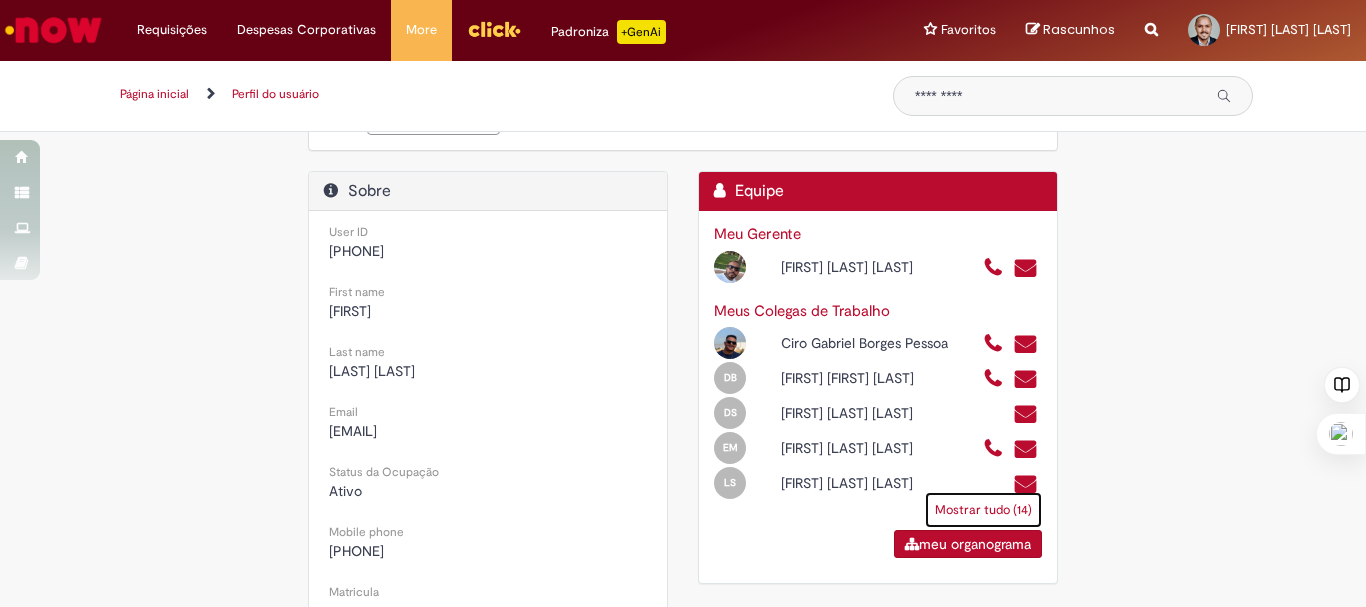 click on "Mostrar tudo (14)" at bounding box center [983, 510] 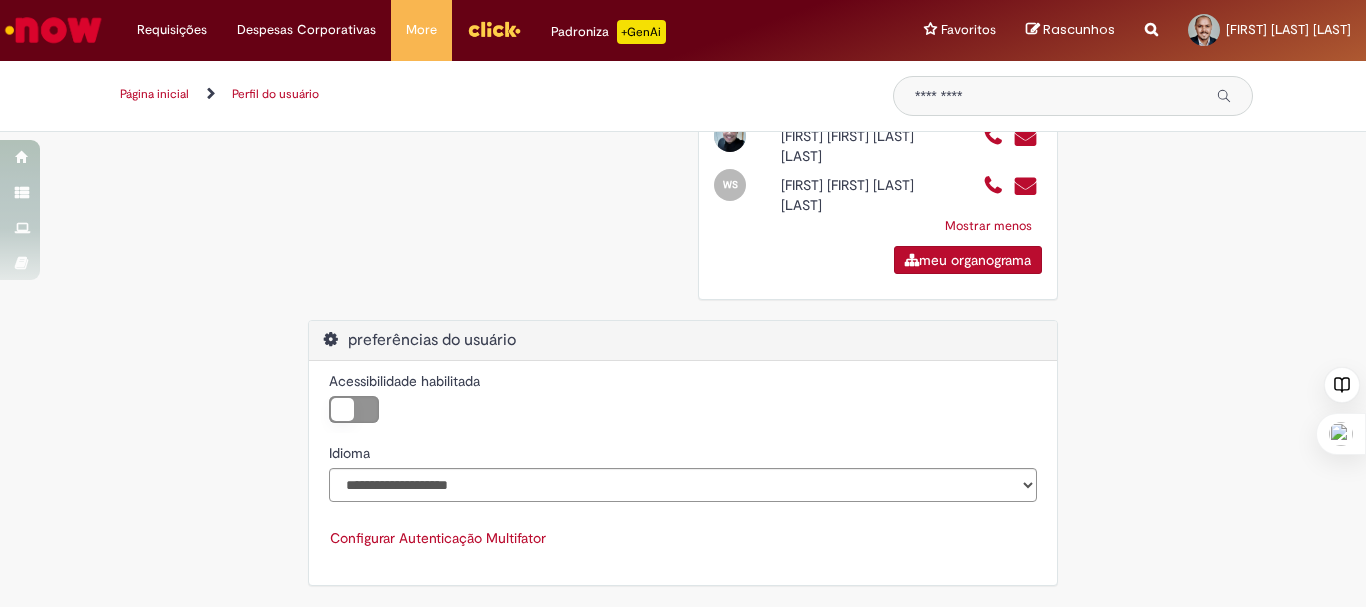 scroll, scrollTop: 971, scrollLeft: 0, axis: vertical 